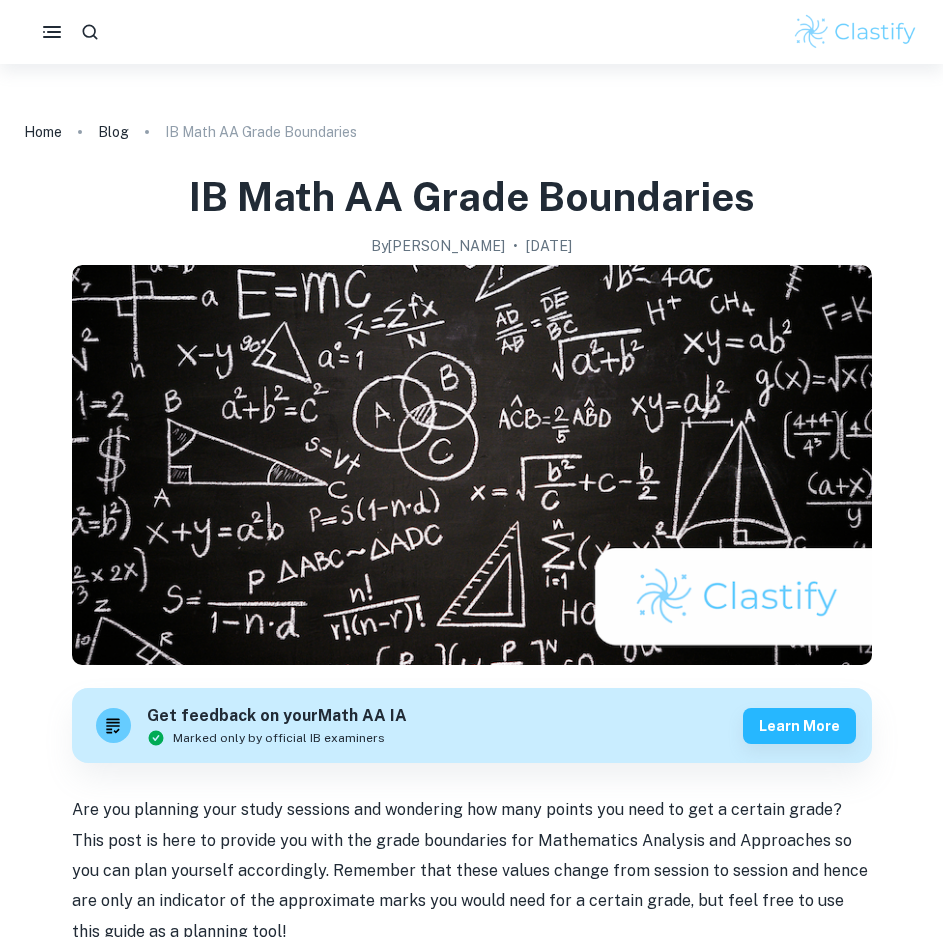 scroll, scrollTop: 1100, scrollLeft: 0, axis: vertical 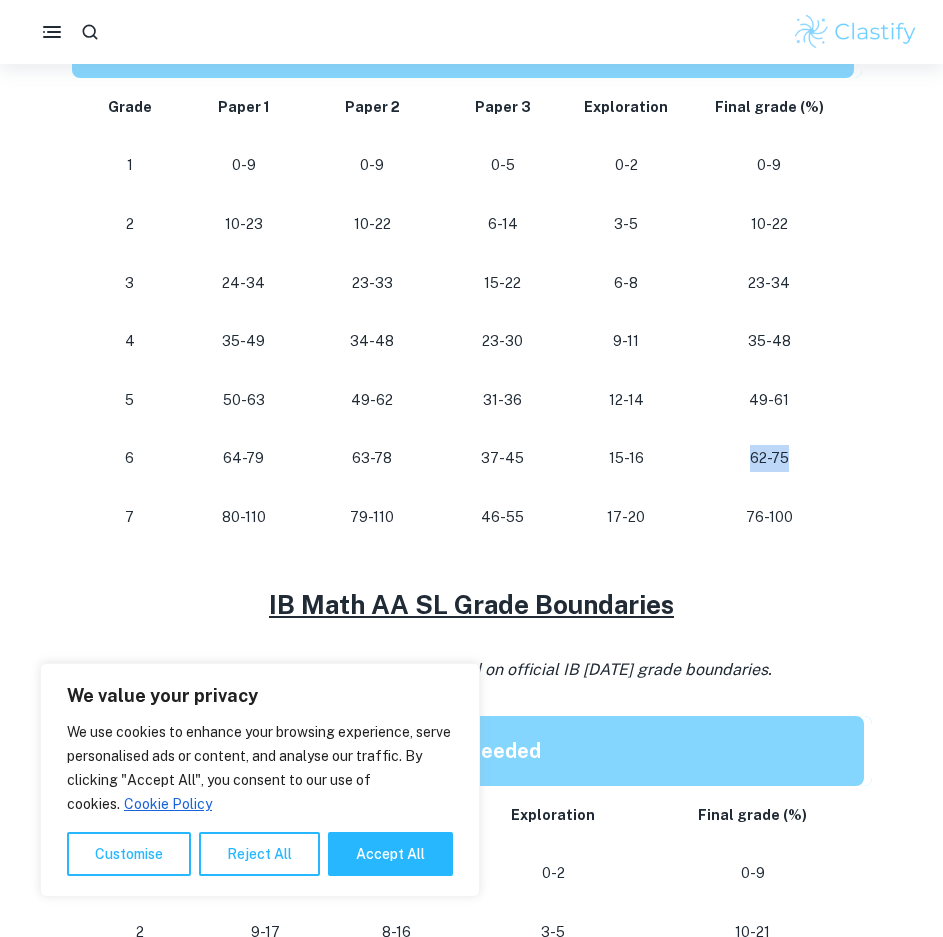 drag, startPoint x: 793, startPoint y: 458, endPoint x: 733, endPoint y: 461, distance: 60.074955 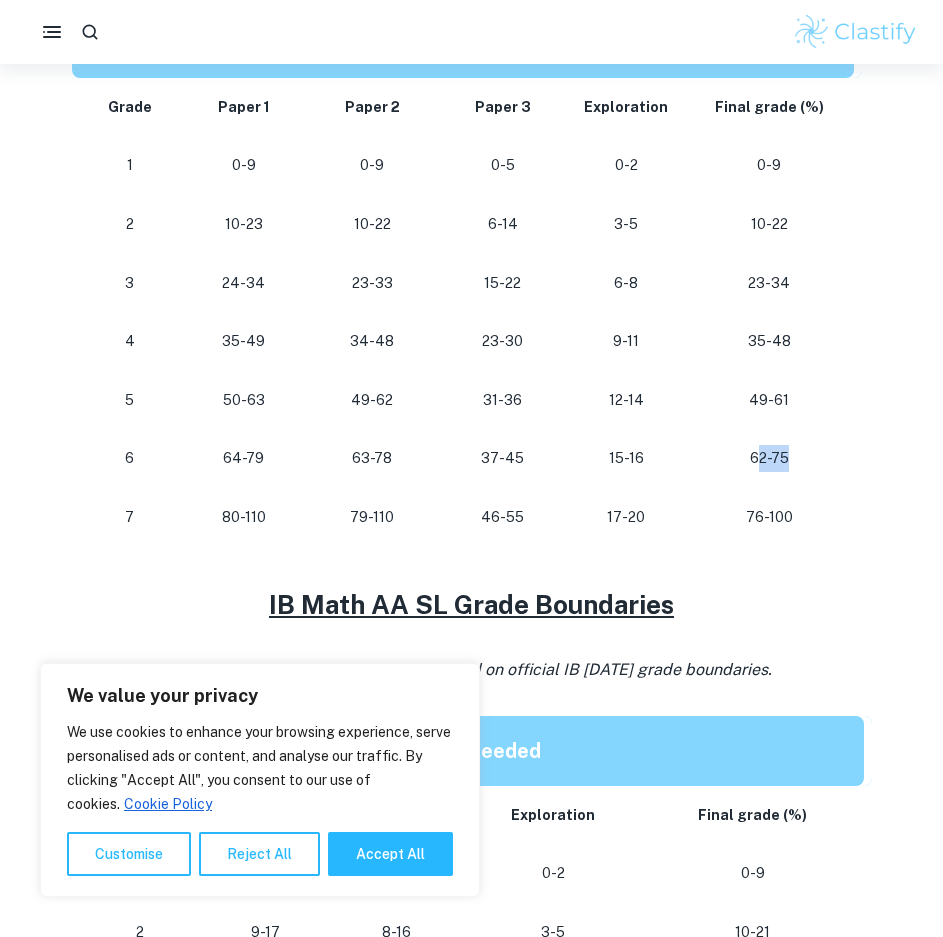 drag, startPoint x: 804, startPoint y: 463, endPoint x: 757, endPoint y: 463, distance: 47 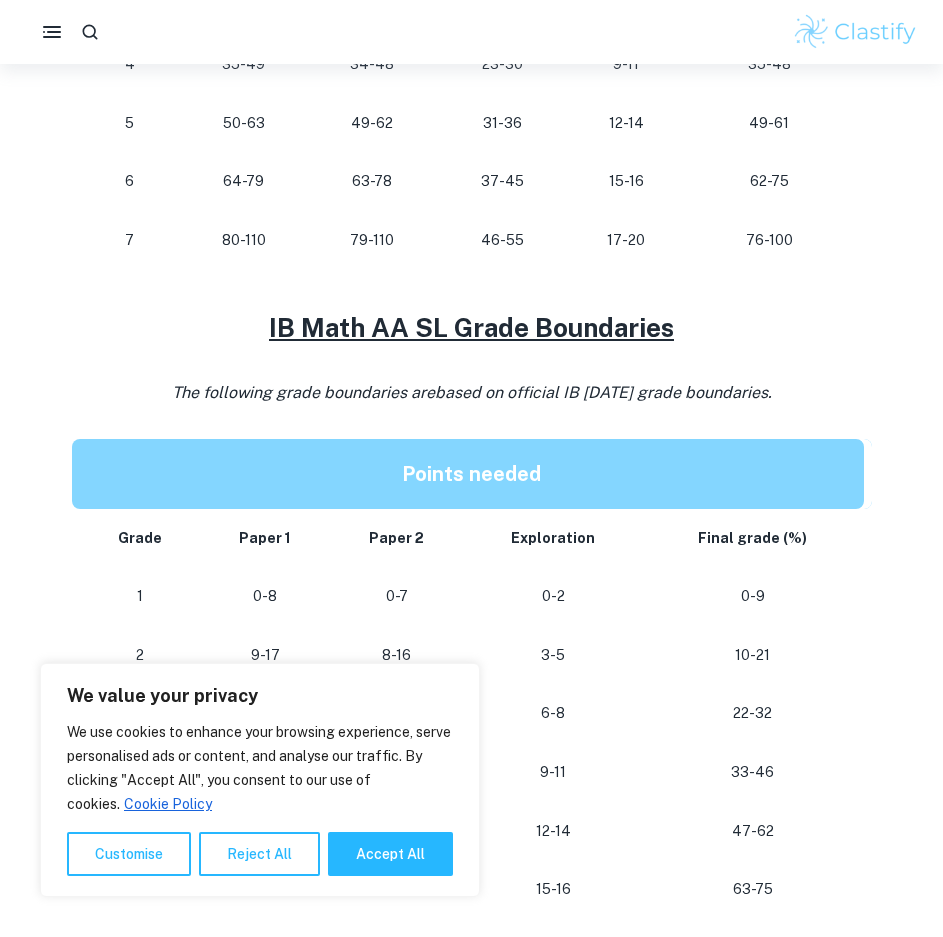 scroll, scrollTop: 1400, scrollLeft: 0, axis: vertical 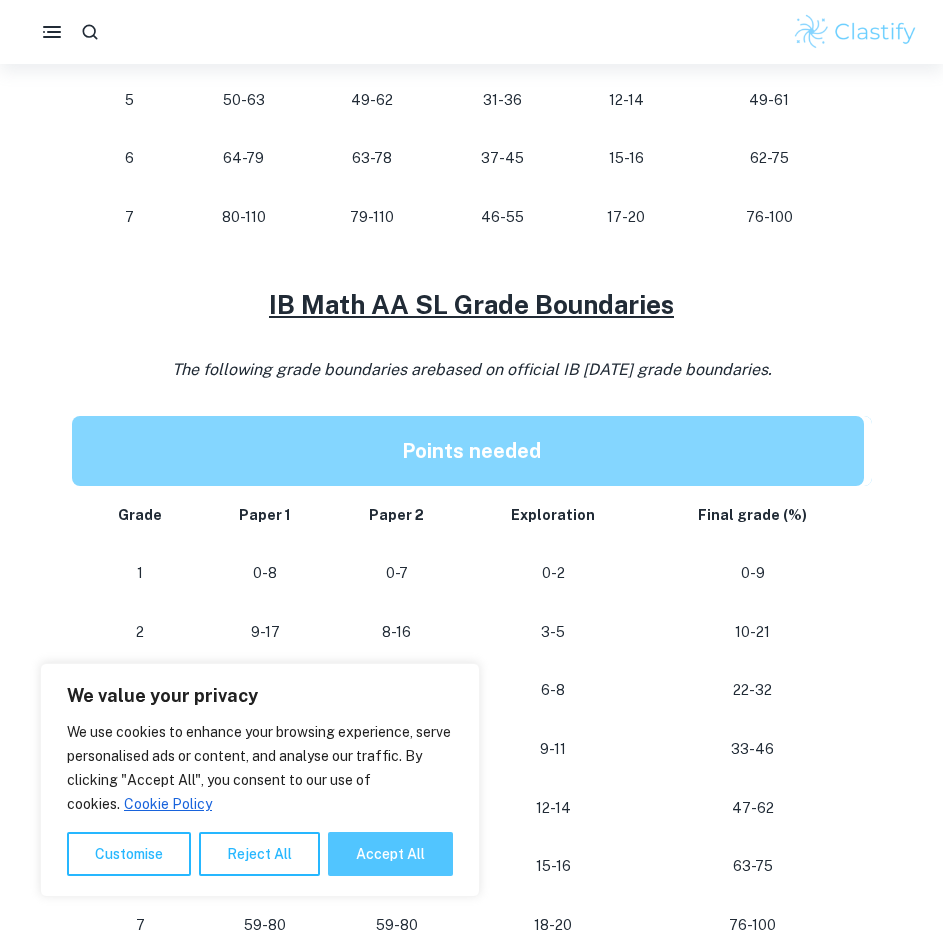 click on "Accept All" at bounding box center [390, 854] 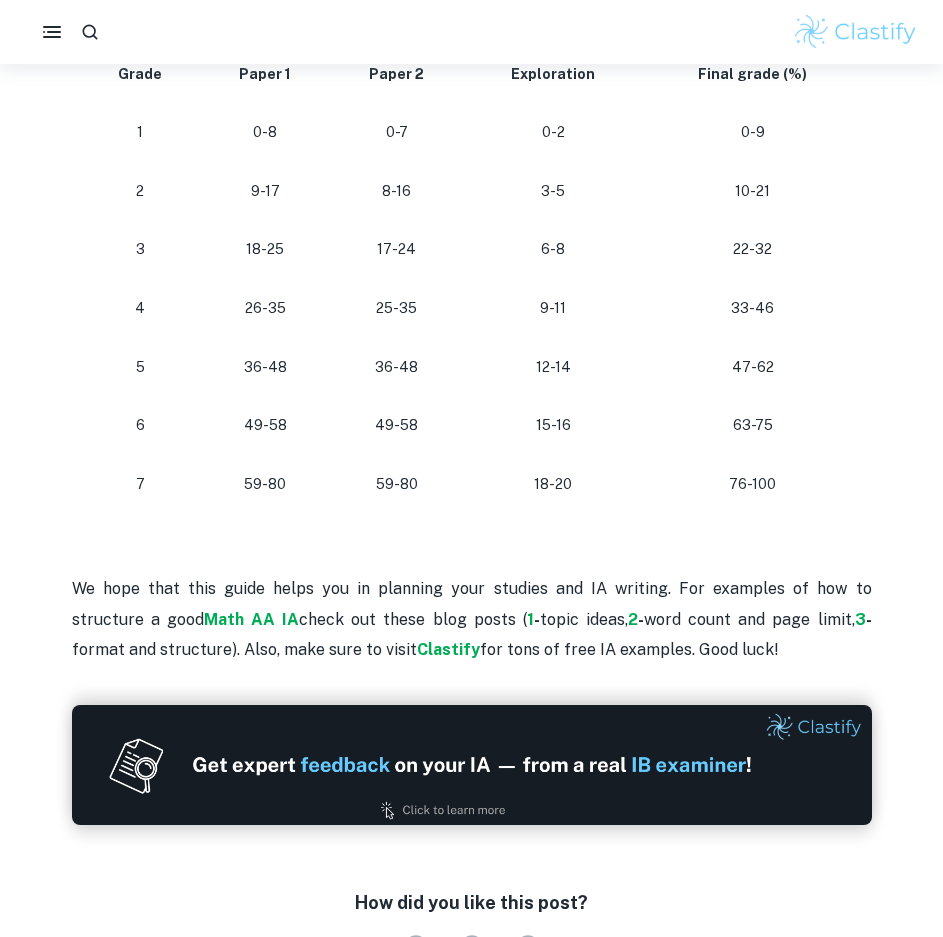 scroll, scrollTop: 1800, scrollLeft: 0, axis: vertical 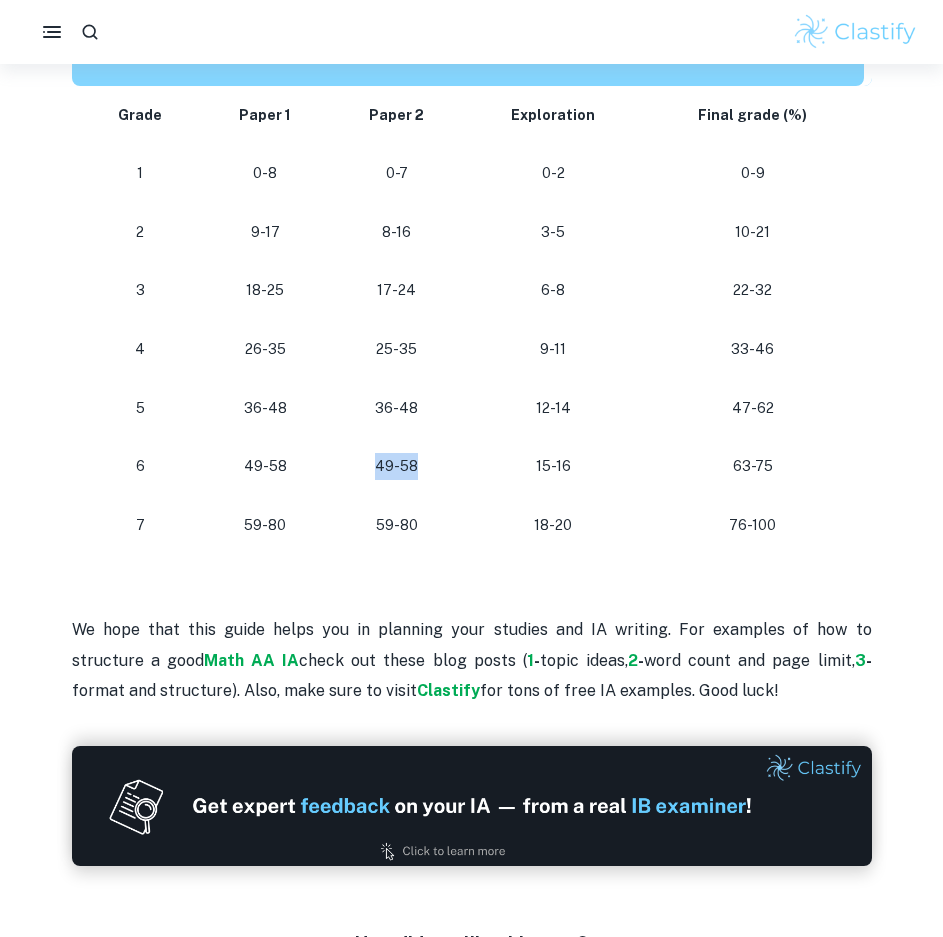 drag, startPoint x: 439, startPoint y: 466, endPoint x: 380, endPoint y: 473, distance: 59.413803 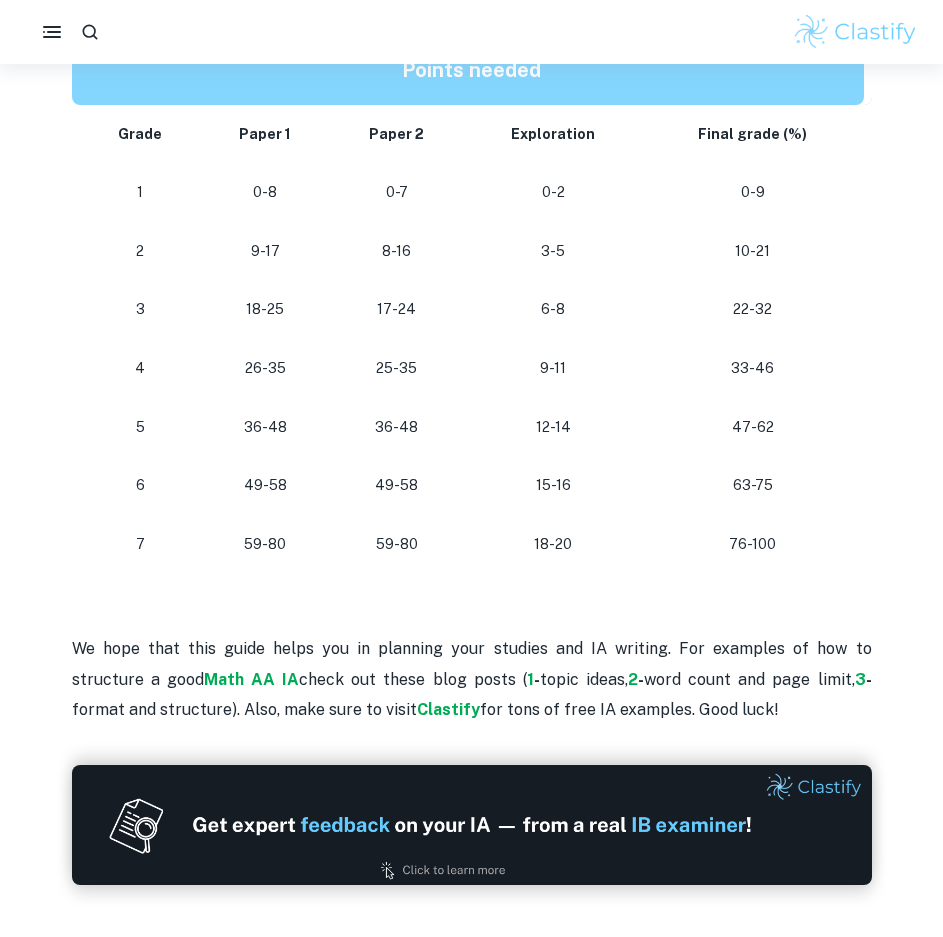 scroll, scrollTop: 1764, scrollLeft: 0, axis: vertical 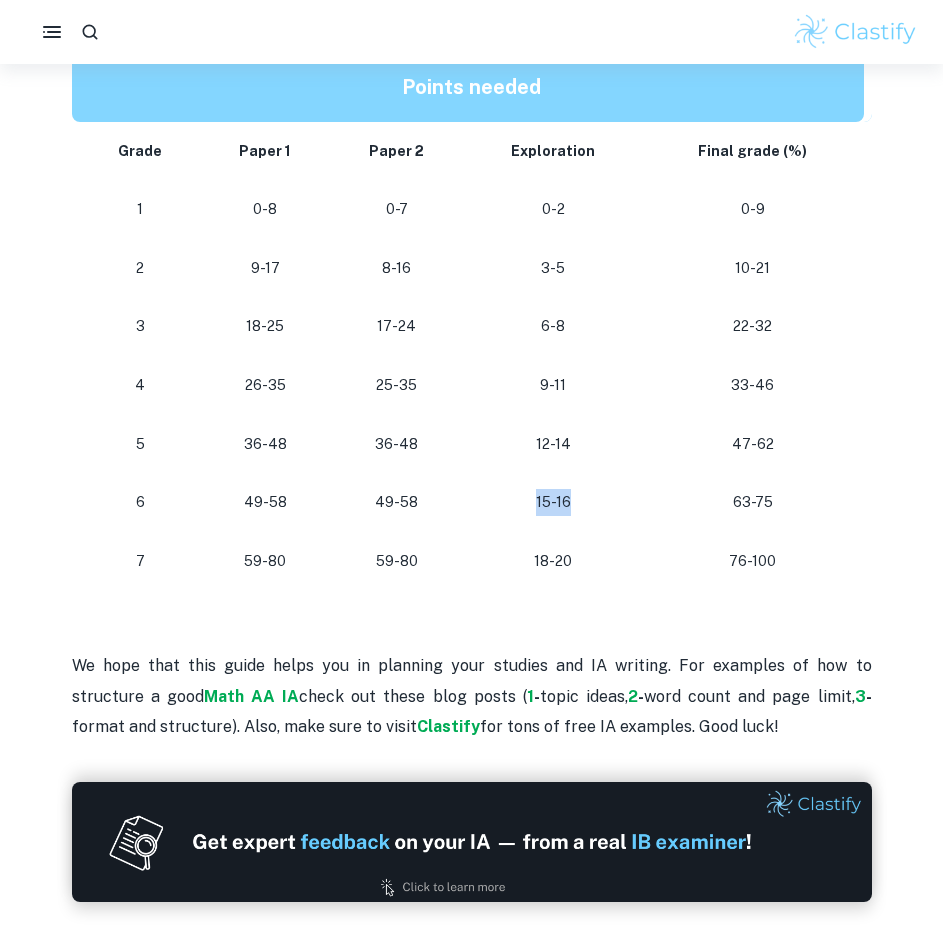 drag, startPoint x: 578, startPoint y: 504, endPoint x: 524, endPoint y: 505, distance: 54.00926 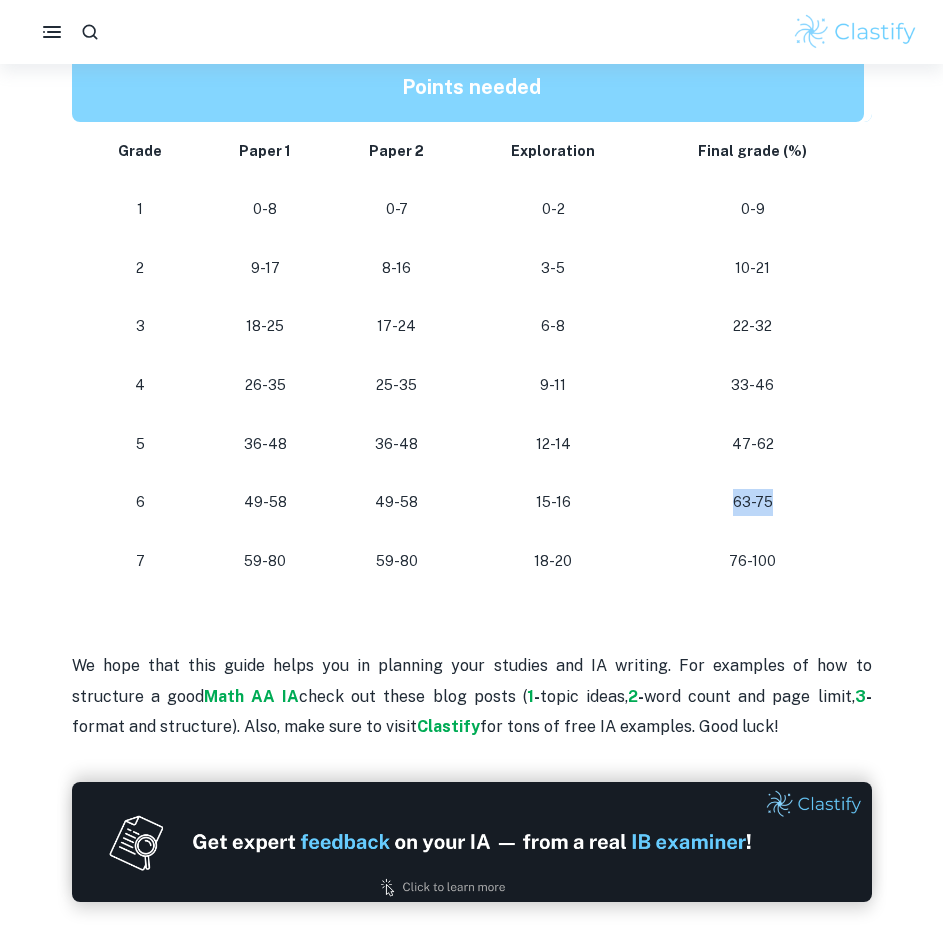 drag, startPoint x: 772, startPoint y: 506, endPoint x: 735, endPoint y: 506, distance: 37 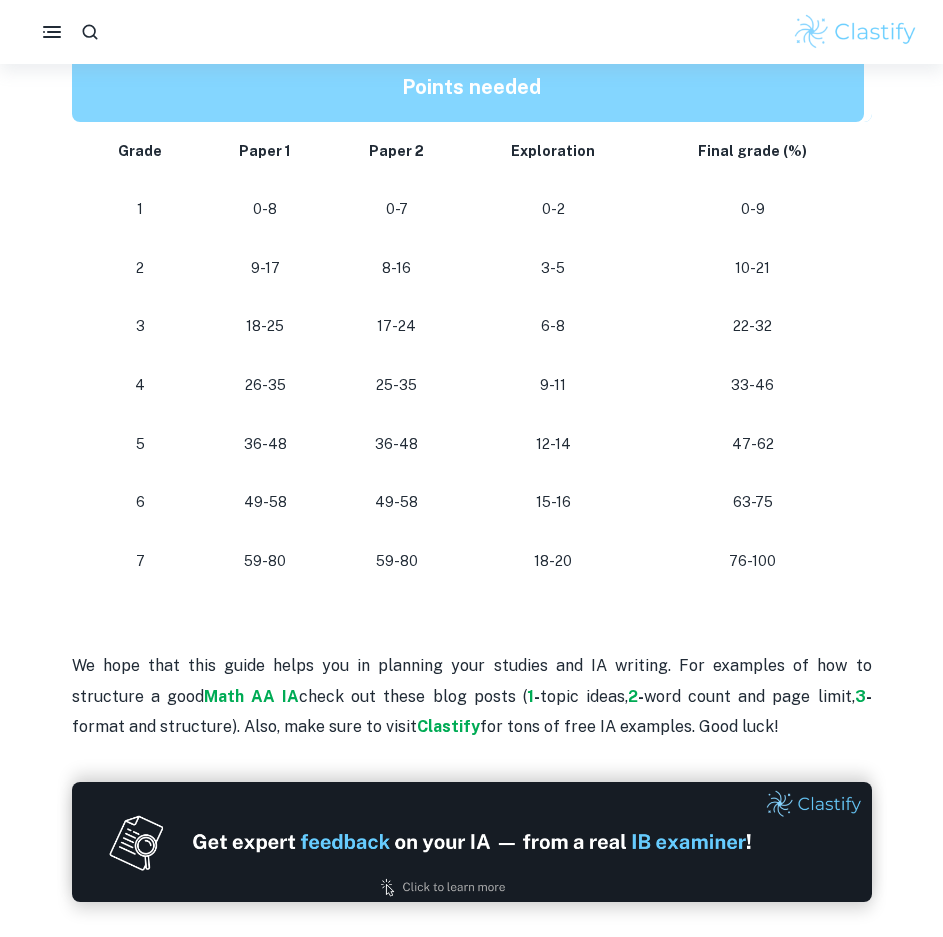 click on "12-14" at bounding box center [553, 444] 